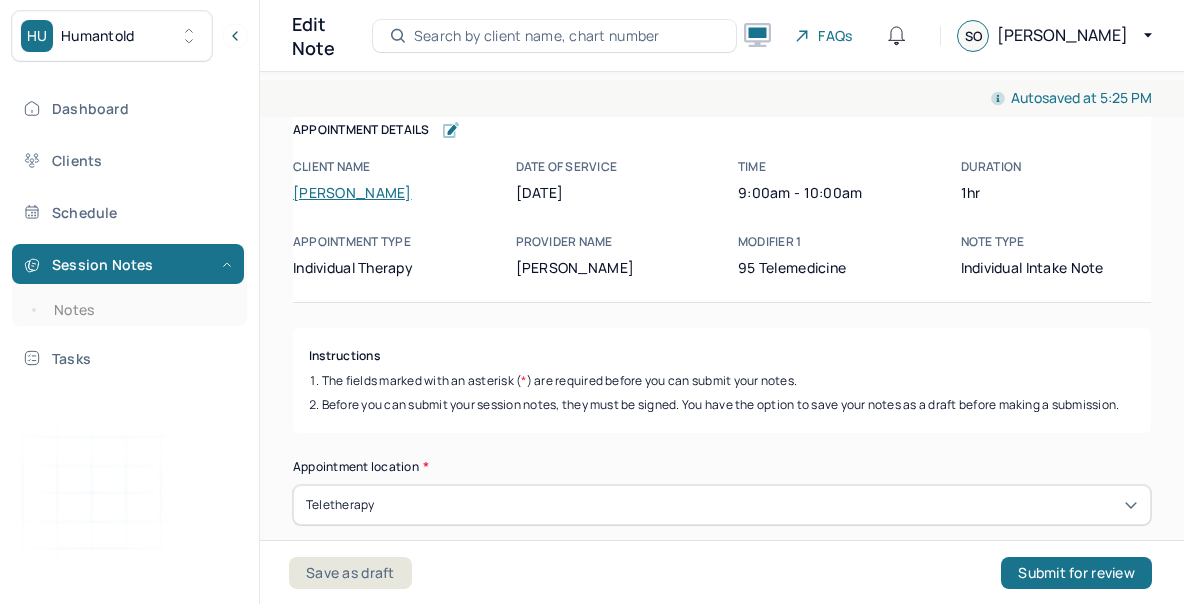 scroll, scrollTop: 0, scrollLeft: 0, axis: both 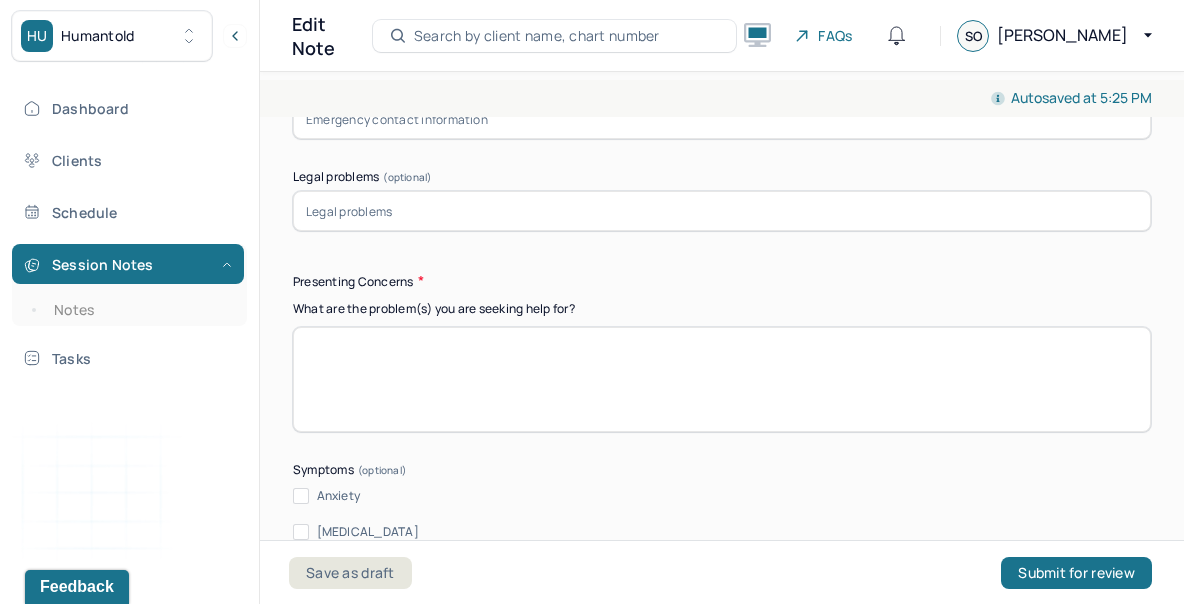 click on "Instructions The fields marked with an asterisk ( * ) are required before you can submit your notes. Before you can submit your session notes, they must be signed. You have the option to save your notes as a draft before making a submission. Appointment location * Teletherapy Client Teletherapy Location Home Office Other Provider Teletherapy Location Home Office Other Consent was received for the teletherapy session The teletherapy session was conducted via video Primary diagnosis * F43.23 ADJUST D/O MIXED ANX & DEPRESS MOOD Secondary diagnosis (optional) Secondary diagnosis Tertiary diagnosis (optional) Tertiary diagnosis Identity Preferred name (optional) Gender * [DEMOGRAPHIC_DATA] Pronouns (optional) Religion (optional) Religion Education (optional) Education Race (optional) Black or [DEMOGRAPHIC_DATA] Ethnicity (optional) Sexual orientation (optional) [DEMOGRAPHIC_DATA] Current employment (optional) Hubspot senior designer Current employment details (optional) [DEMOGRAPHIC_DATA] senior designer  Relationship status (optional) Bruno No" at bounding box center [722, 3962] 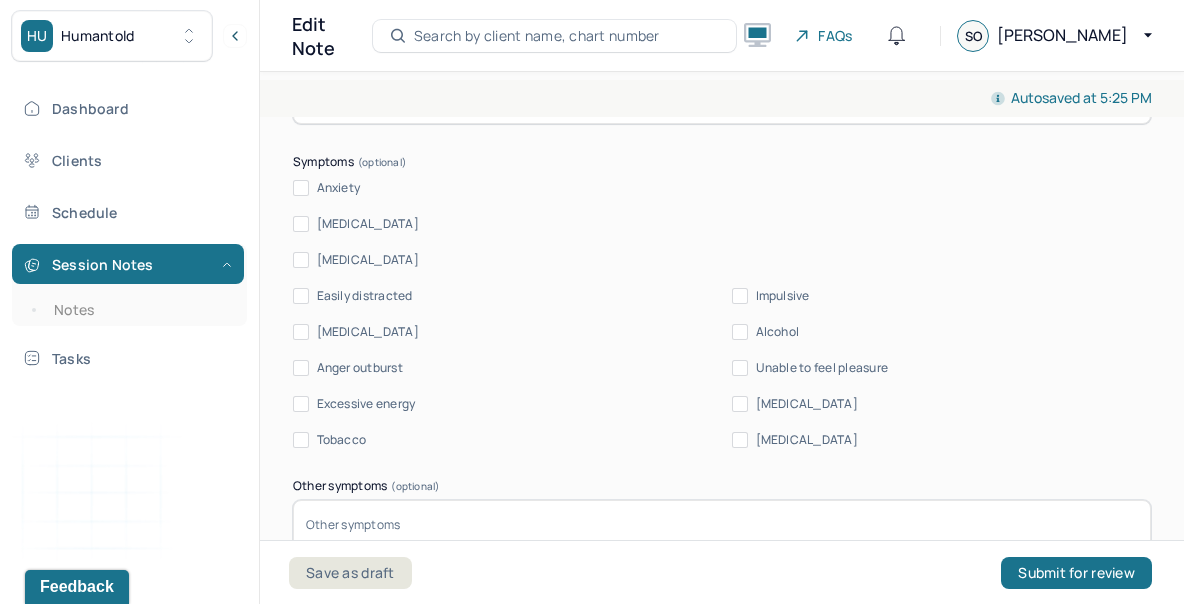 scroll, scrollTop: 2532, scrollLeft: 0, axis: vertical 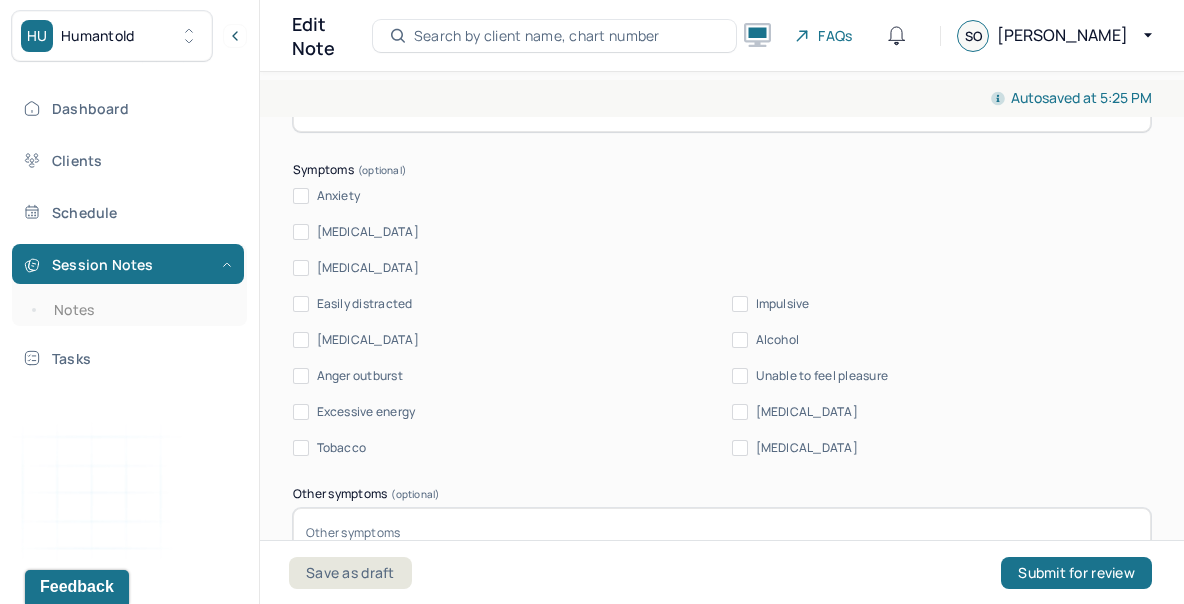 click on "Anxiety" at bounding box center [301, 196] 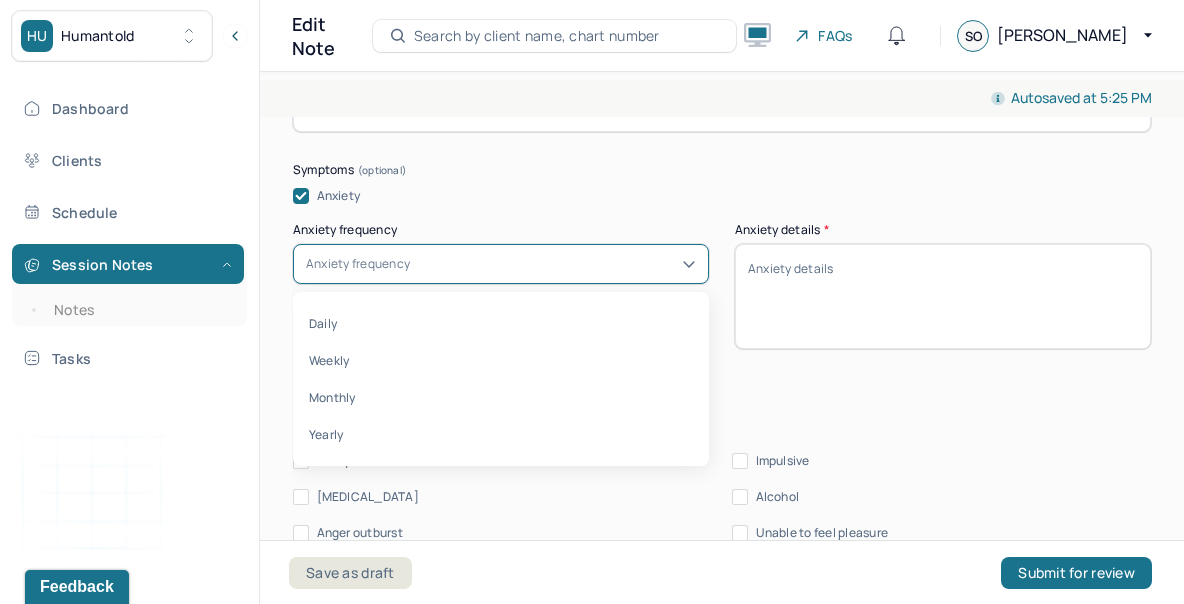 click on "Anxiety frequency" at bounding box center [358, 264] 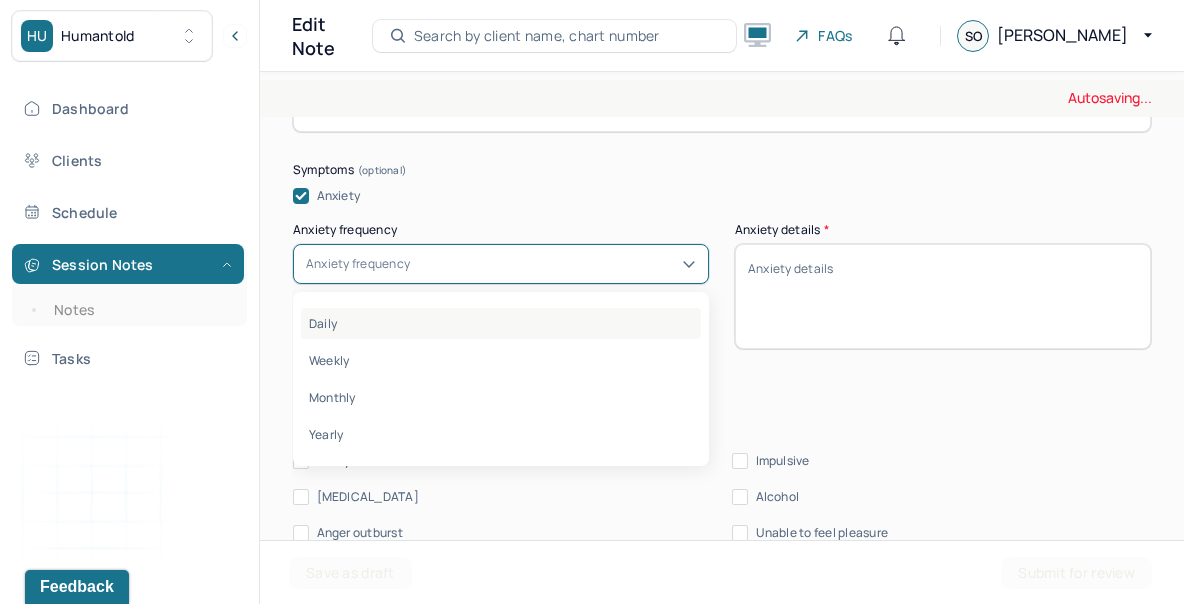 click on "Daily" at bounding box center [501, 323] 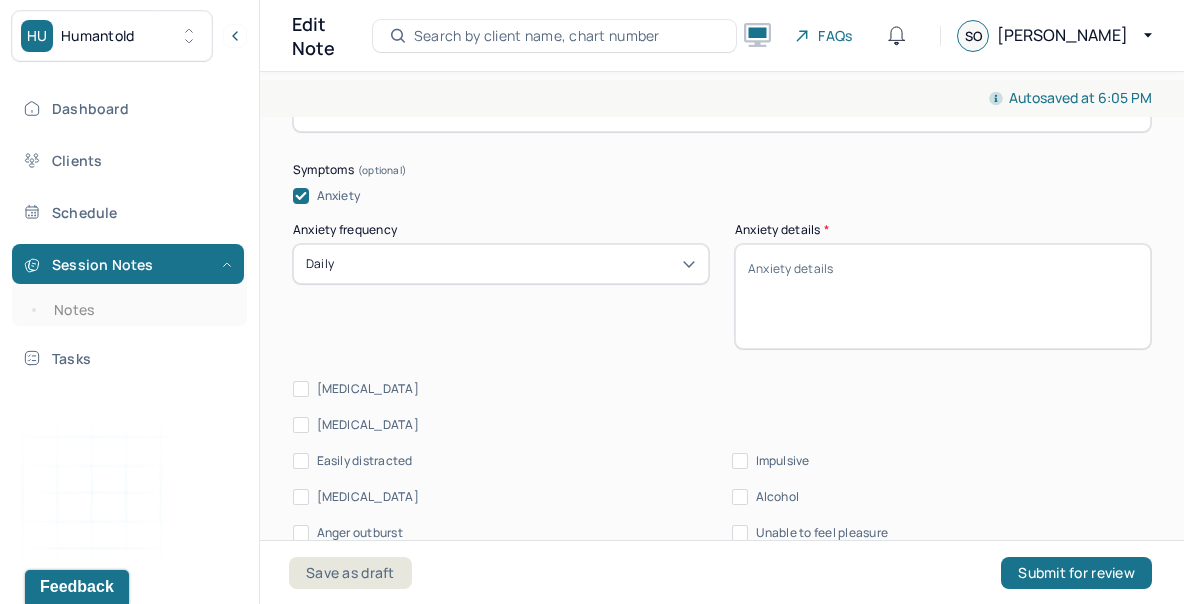 click on "Anxiety details *" at bounding box center (943, 296) 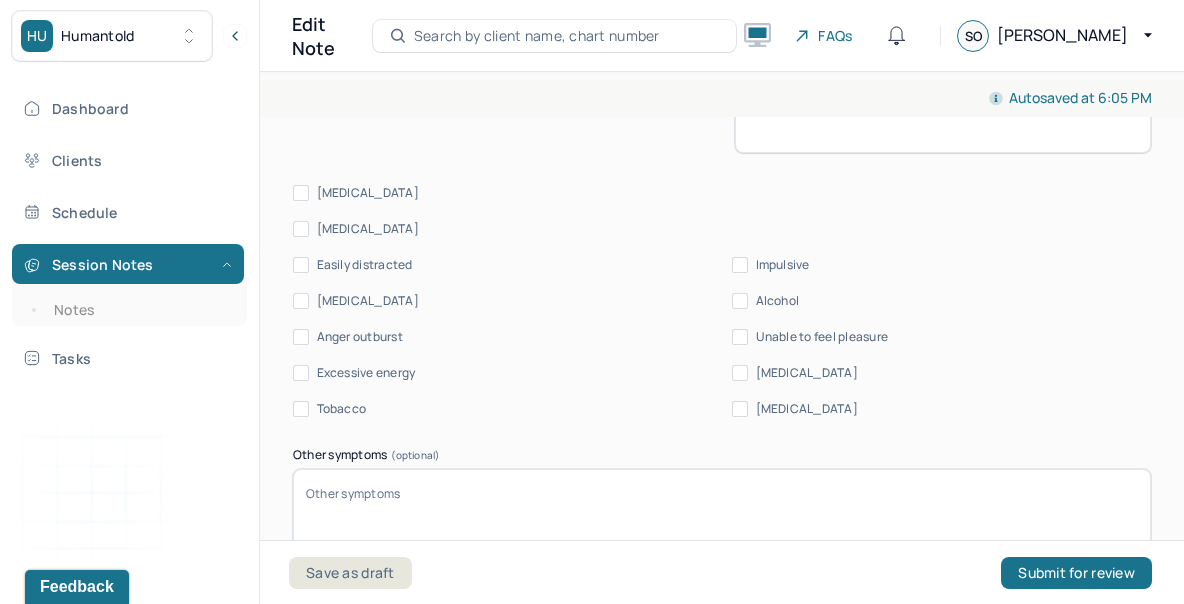 scroll, scrollTop: 2727, scrollLeft: 0, axis: vertical 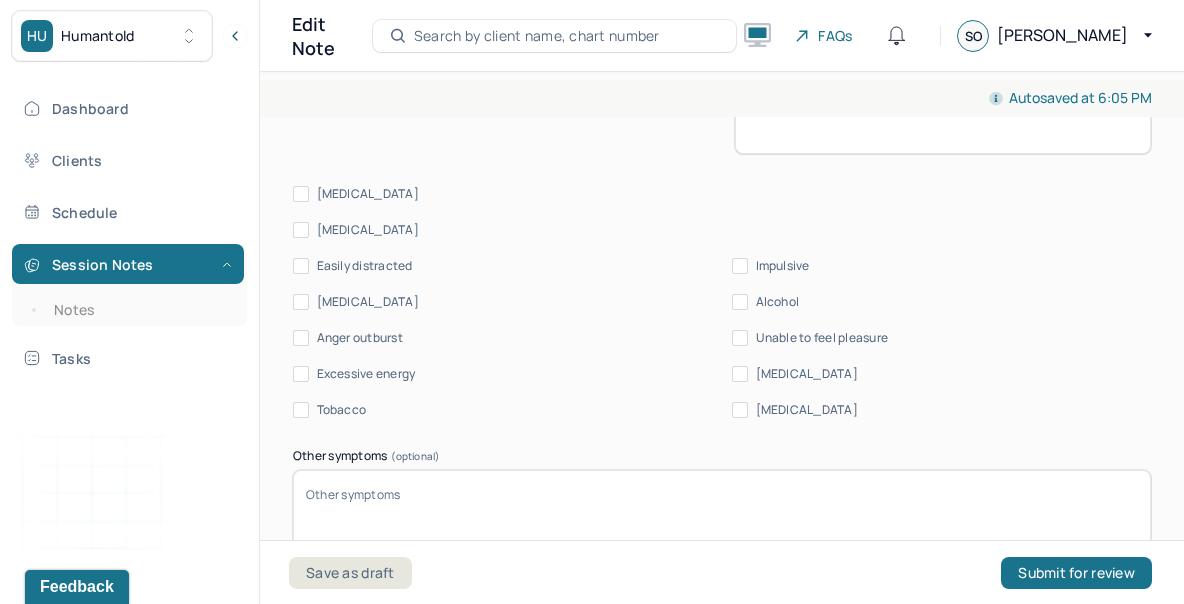 type on "worry" 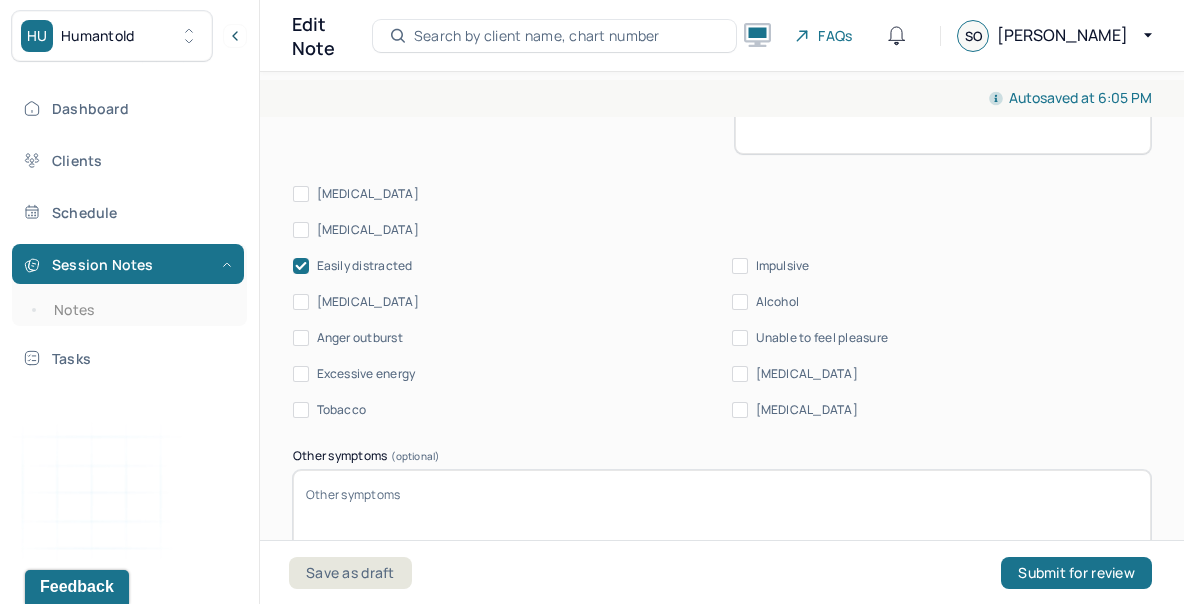 click on "[MEDICAL_DATA]" at bounding box center (740, 410) 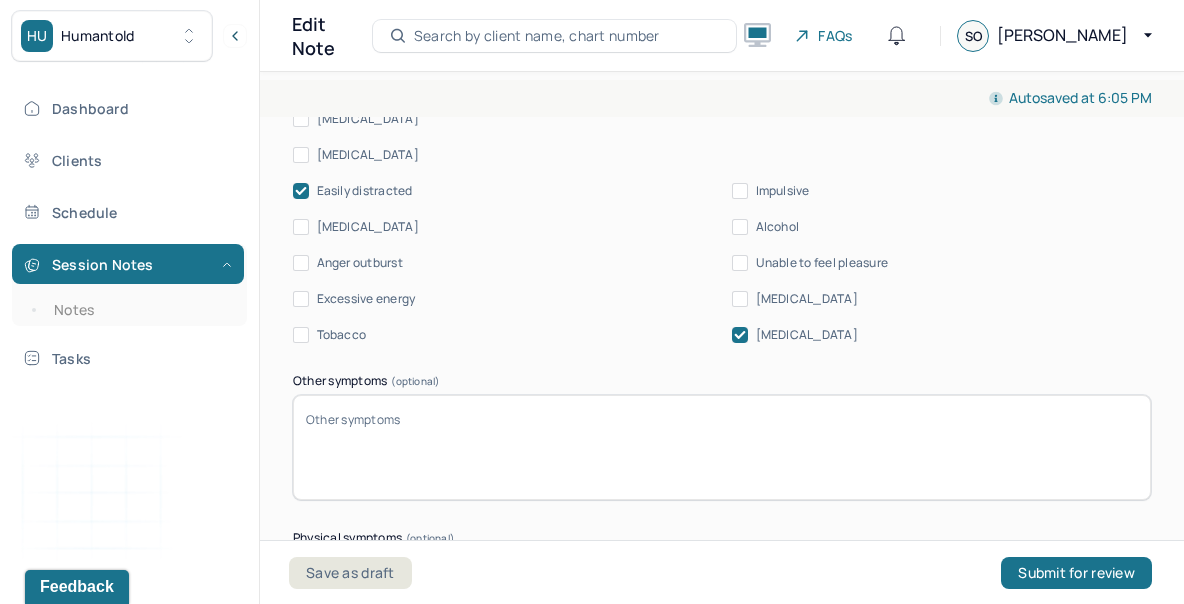 scroll, scrollTop: 2801, scrollLeft: 0, axis: vertical 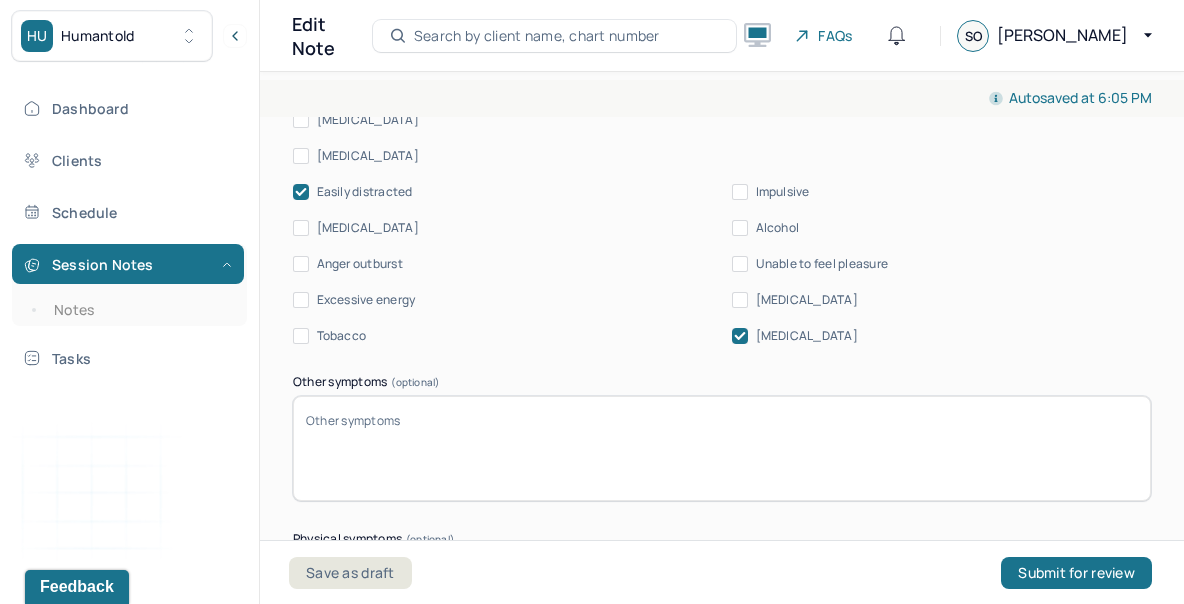 click on "[MEDICAL_DATA]" at bounding box center (301, 156) 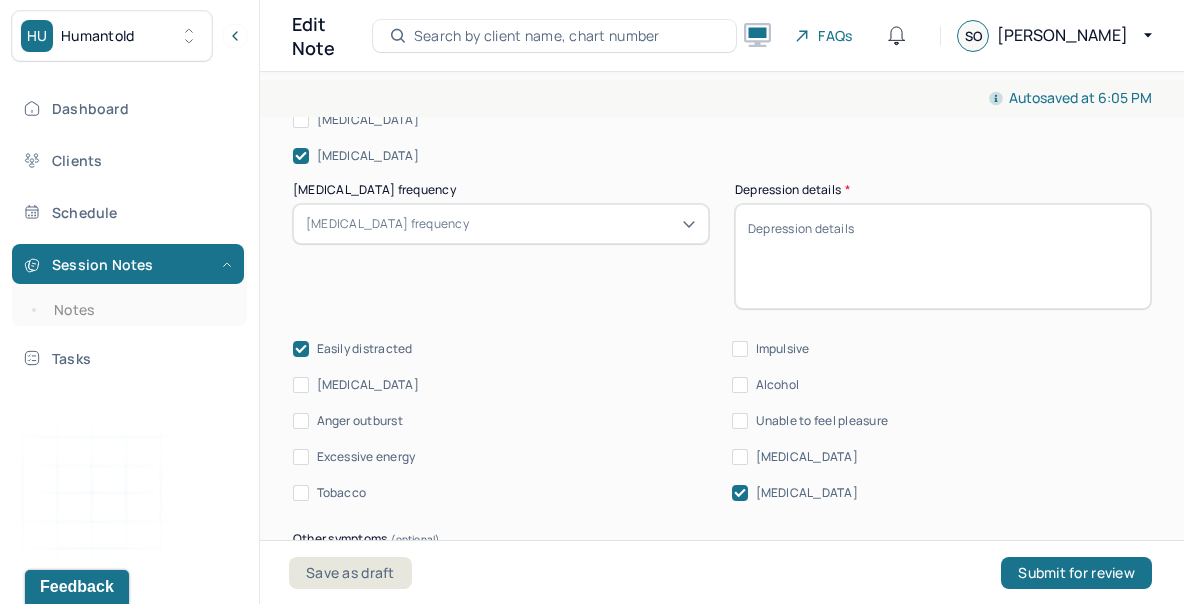 click on "[MEDICAL_DATA] frequency" at bounding box center (387, 224) 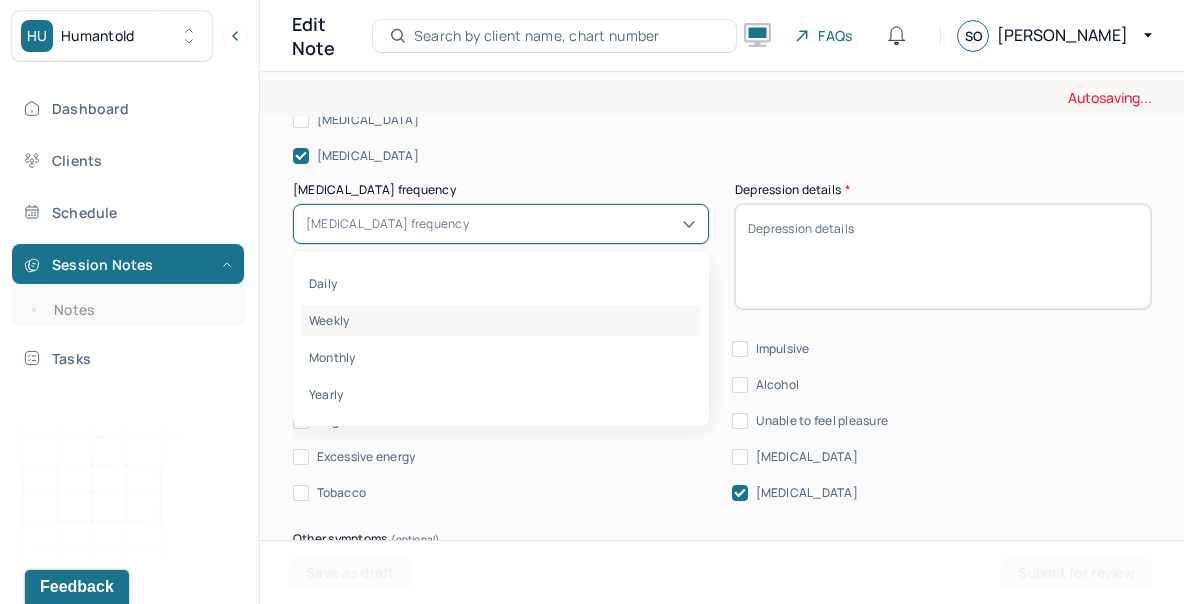 click on "Weekly" at bounding box center (501, 320) 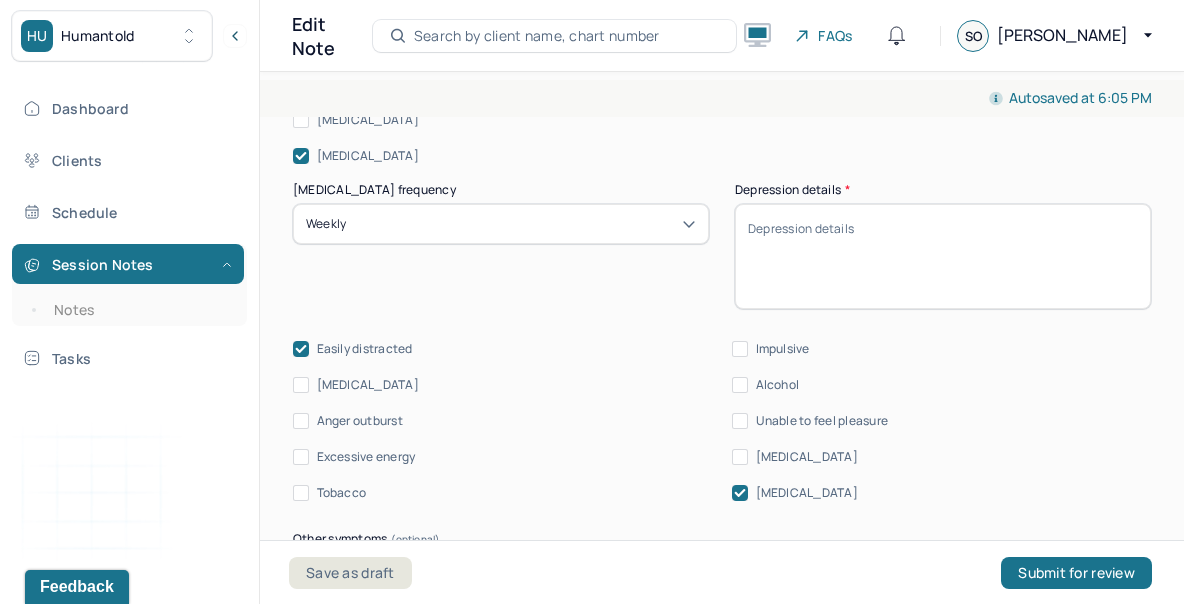 click on "[MEDICAL_DATA] details *" at bounding box center (943, 256) 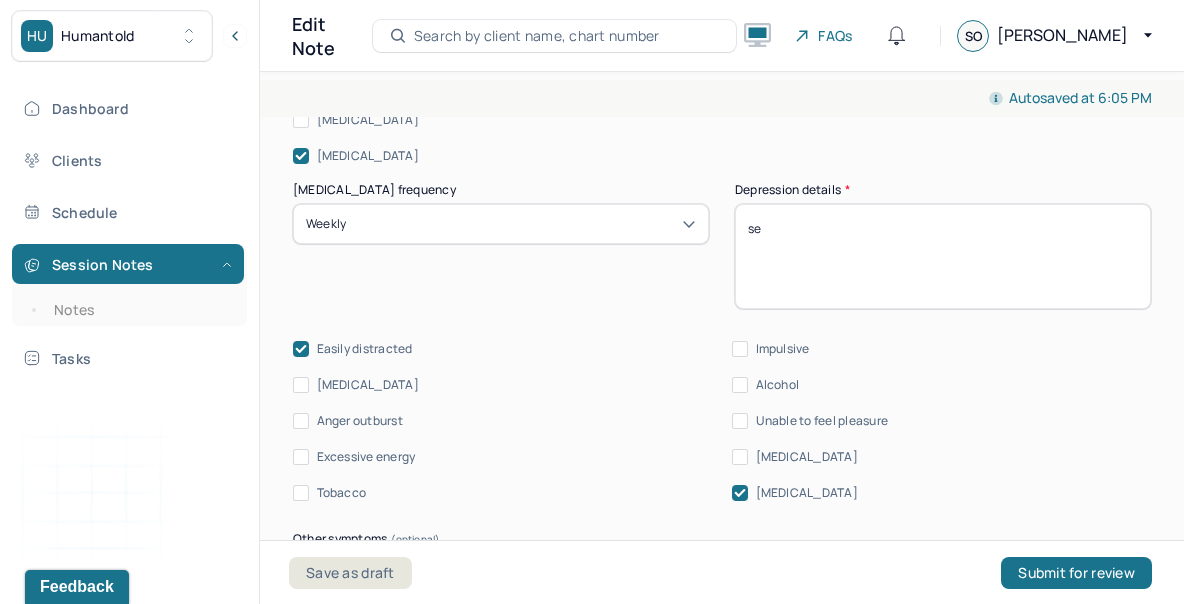 type on "s" 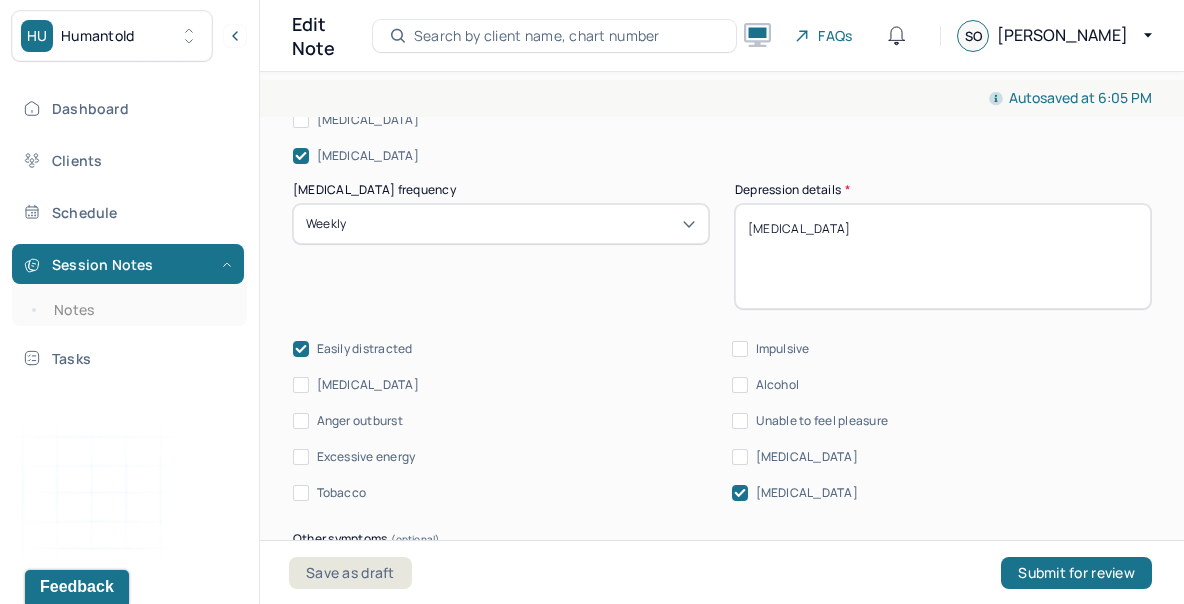 type on "[MEDICAL_DATA]" 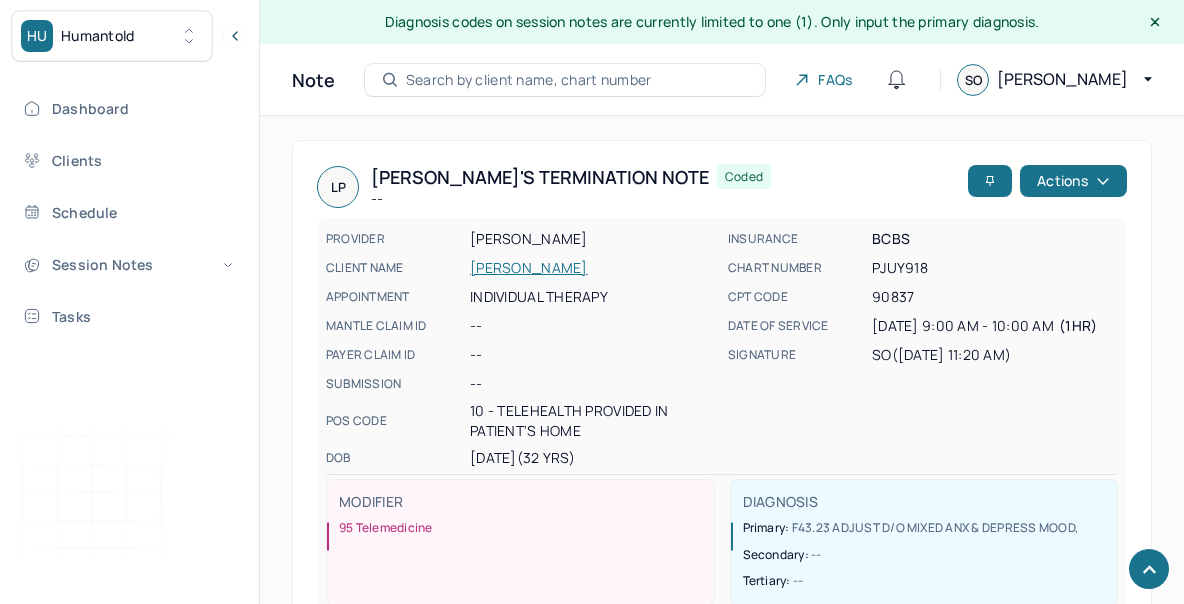 scroll, scrollTop: 1443, scrollLeft: 0, axis: vertical 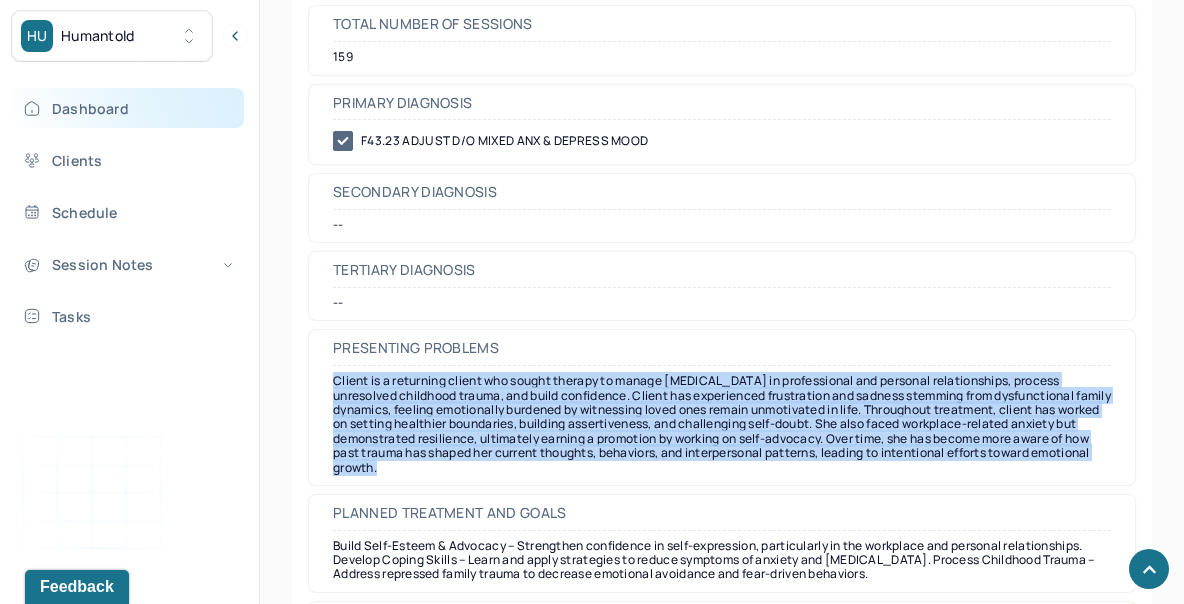 click on "Dashboard" at bounding box center (128, 108) 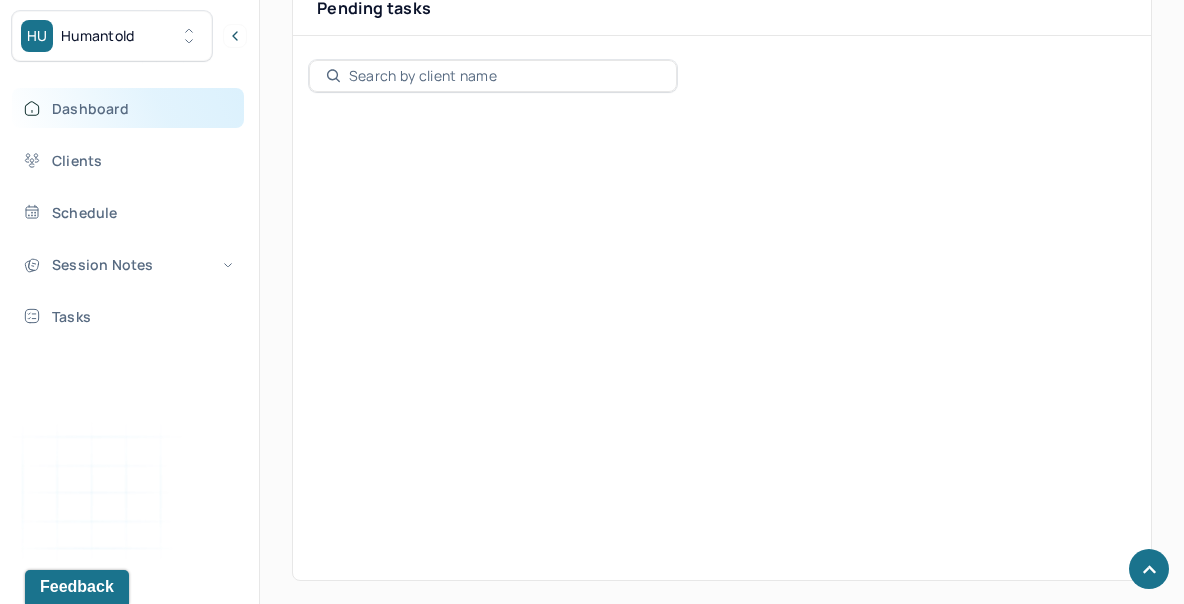 scroll, scrollTop: 529, scrollLeft: 0, axis: vertical 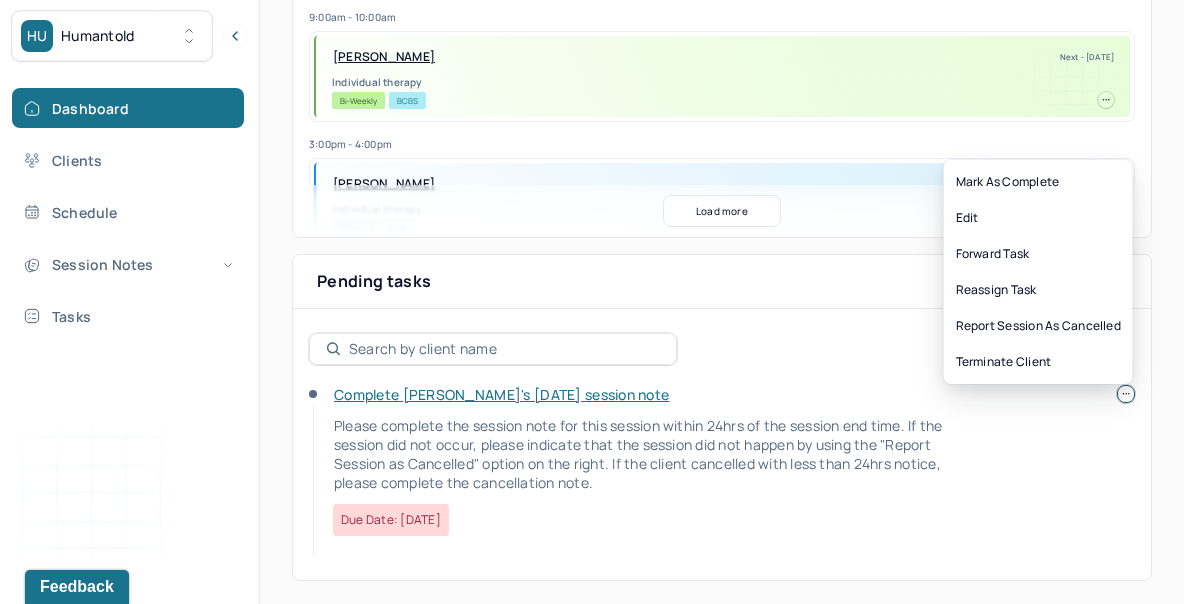 click 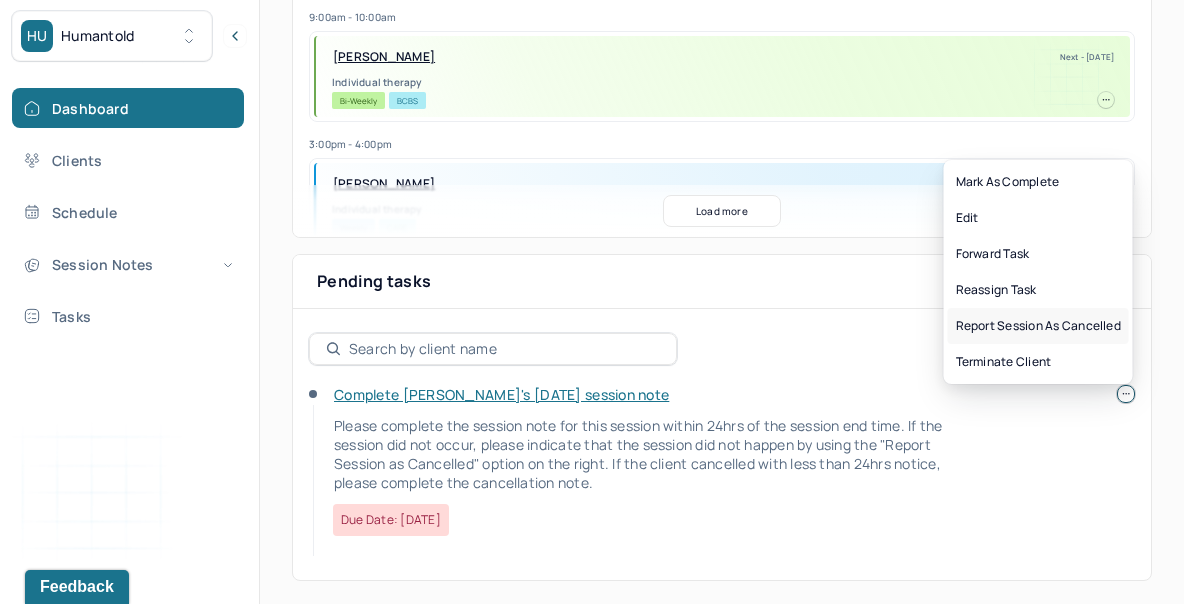 click on "Report session as cancelled" at bounding box center (1038, 326) 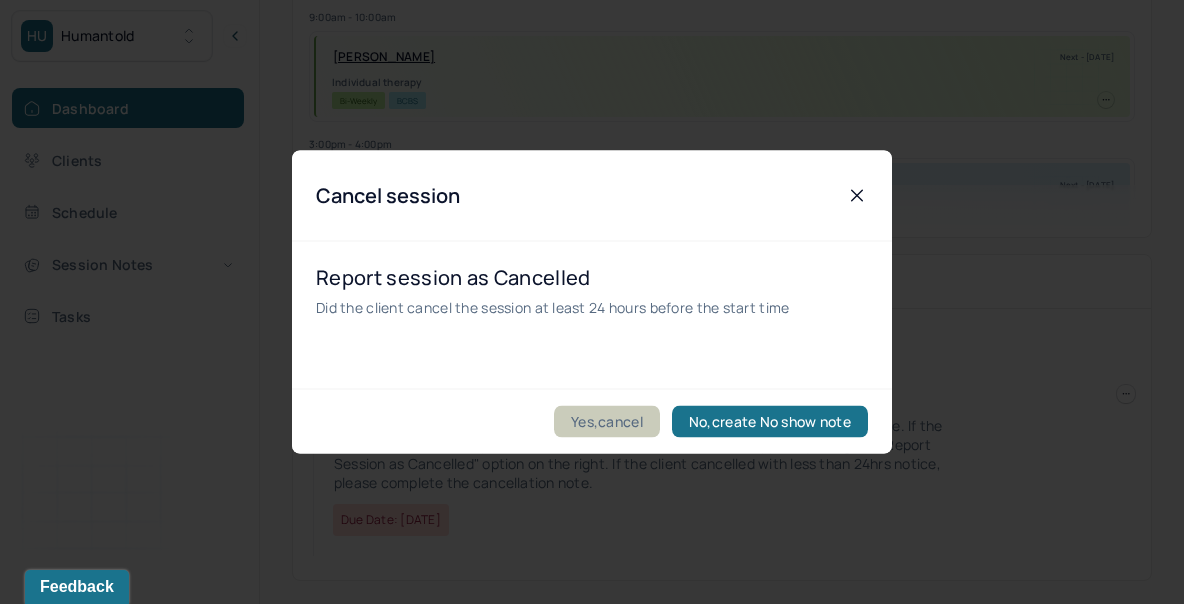 click on "Yes,cancel" at bounding box center [607, 422] 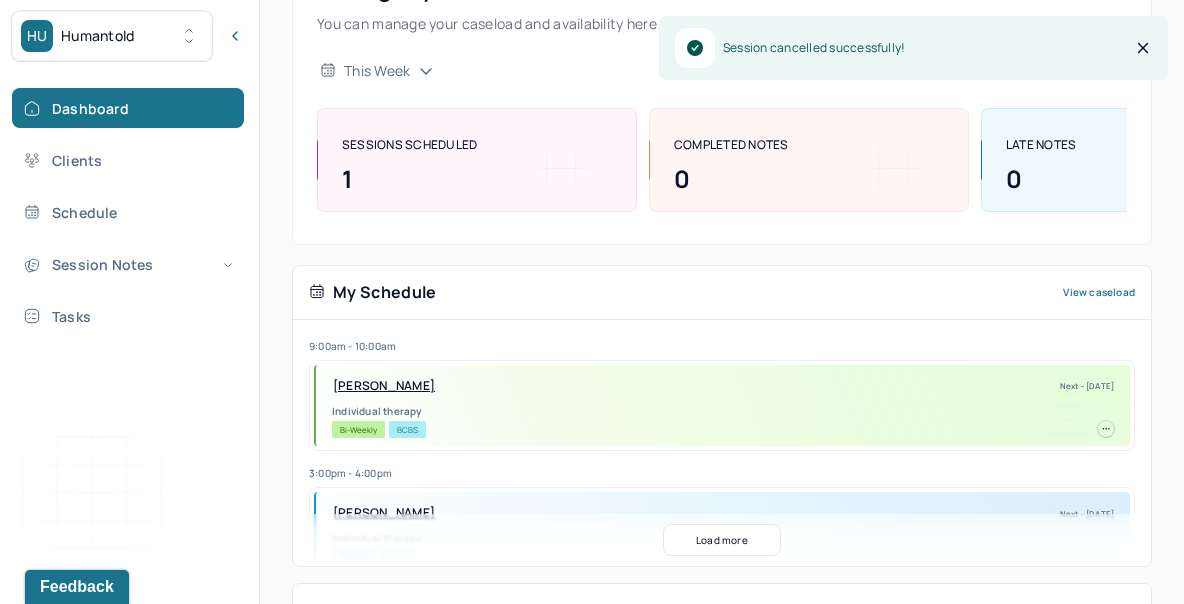 scroll, scrollTop: 442, scrollLeft: 0, axis: vertical 